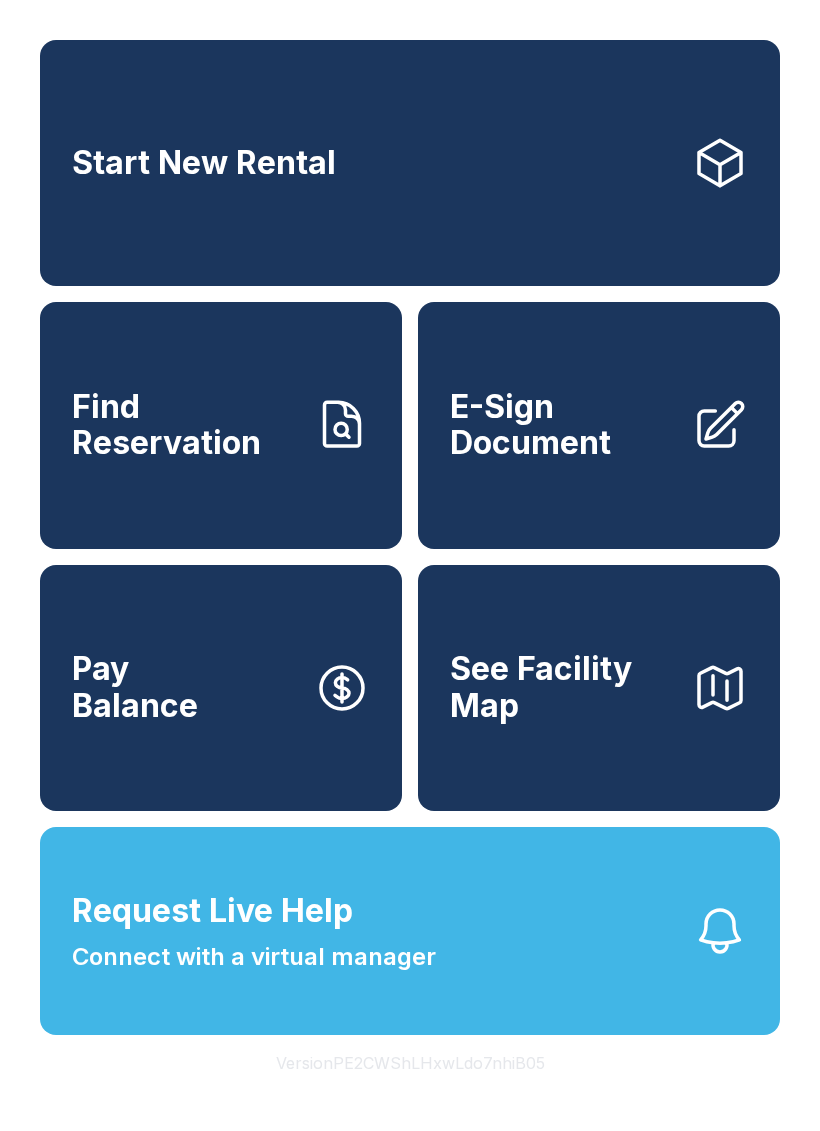 scroll, scrollTop: 0, scrollLeft: 0, axis: both 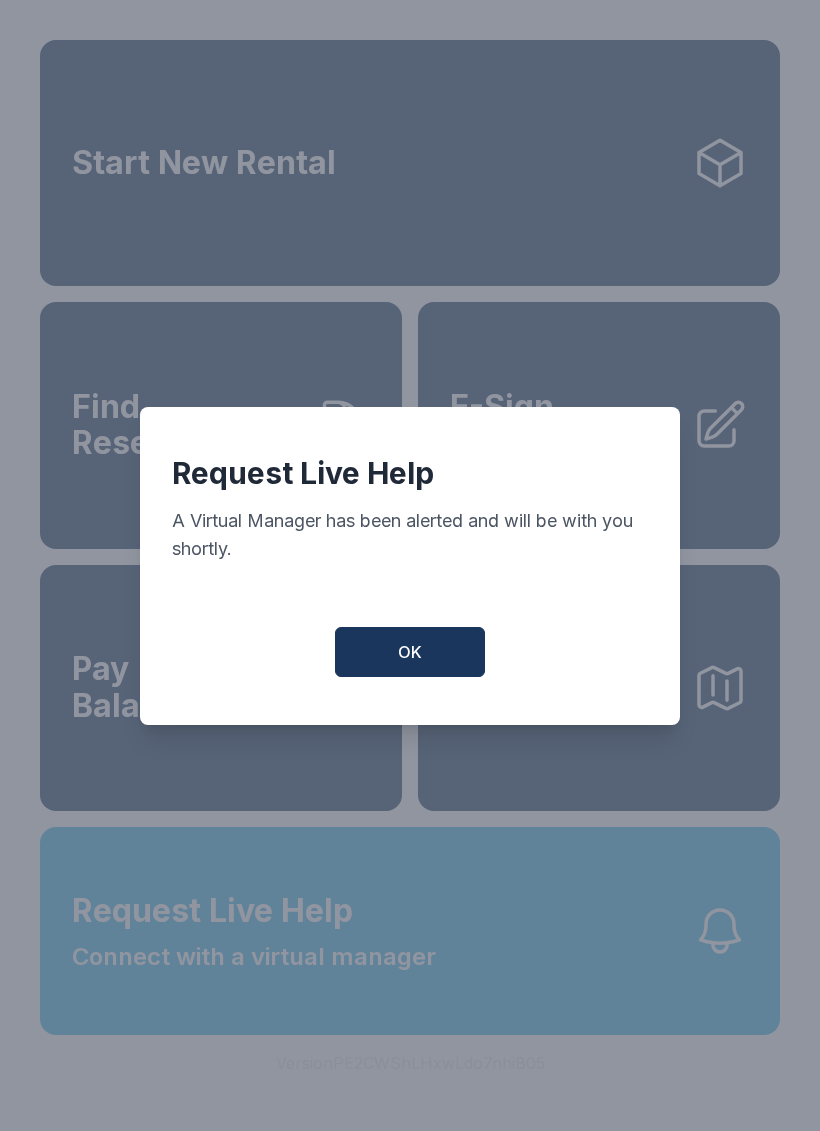 click on "OK" at bounding box center [410, 652] 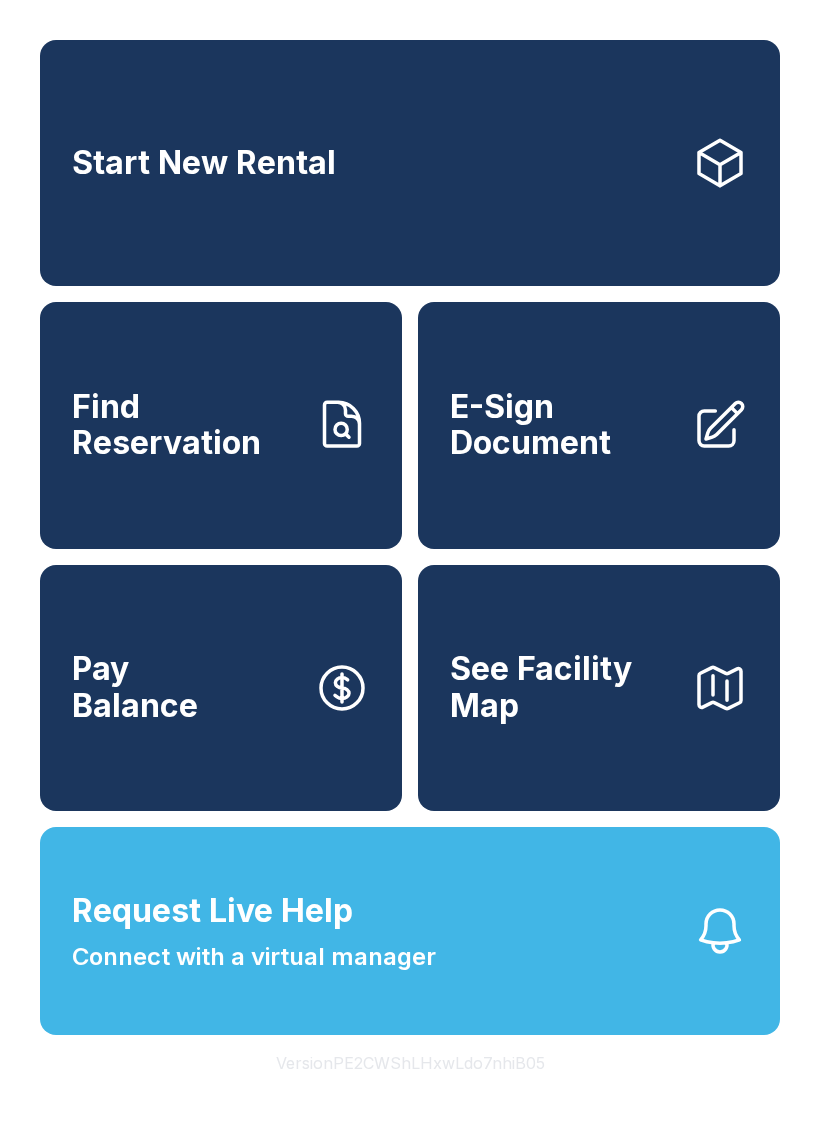click on "Find Reservation" at bounding box center [221, 425] 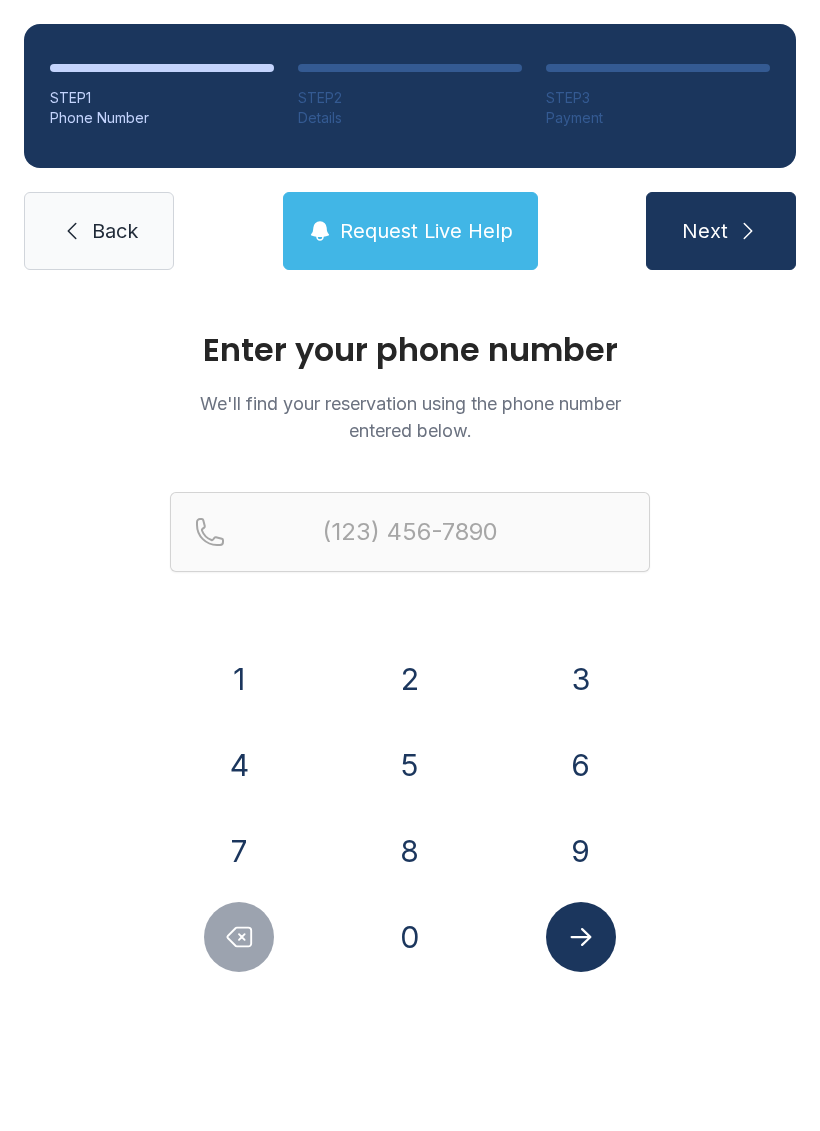 click on "5" at bounding box center [410, 765] 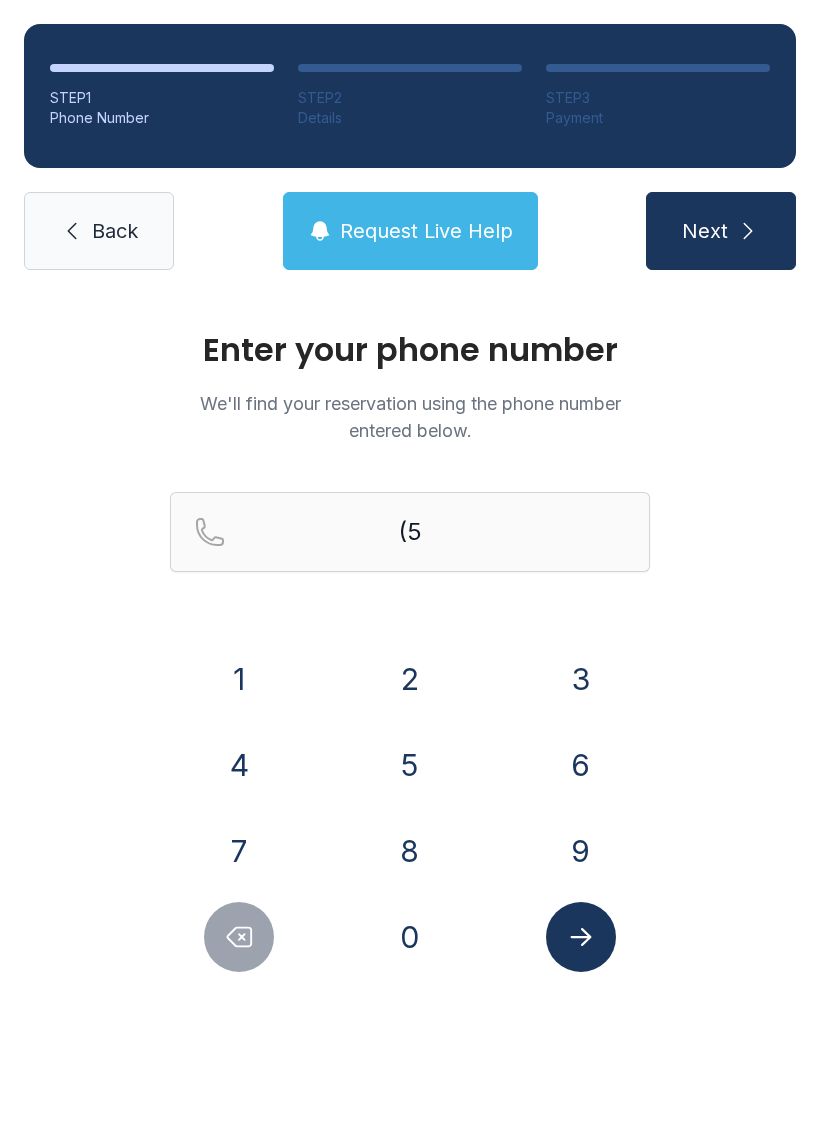 click on "6" at bounding box center [581, 765] 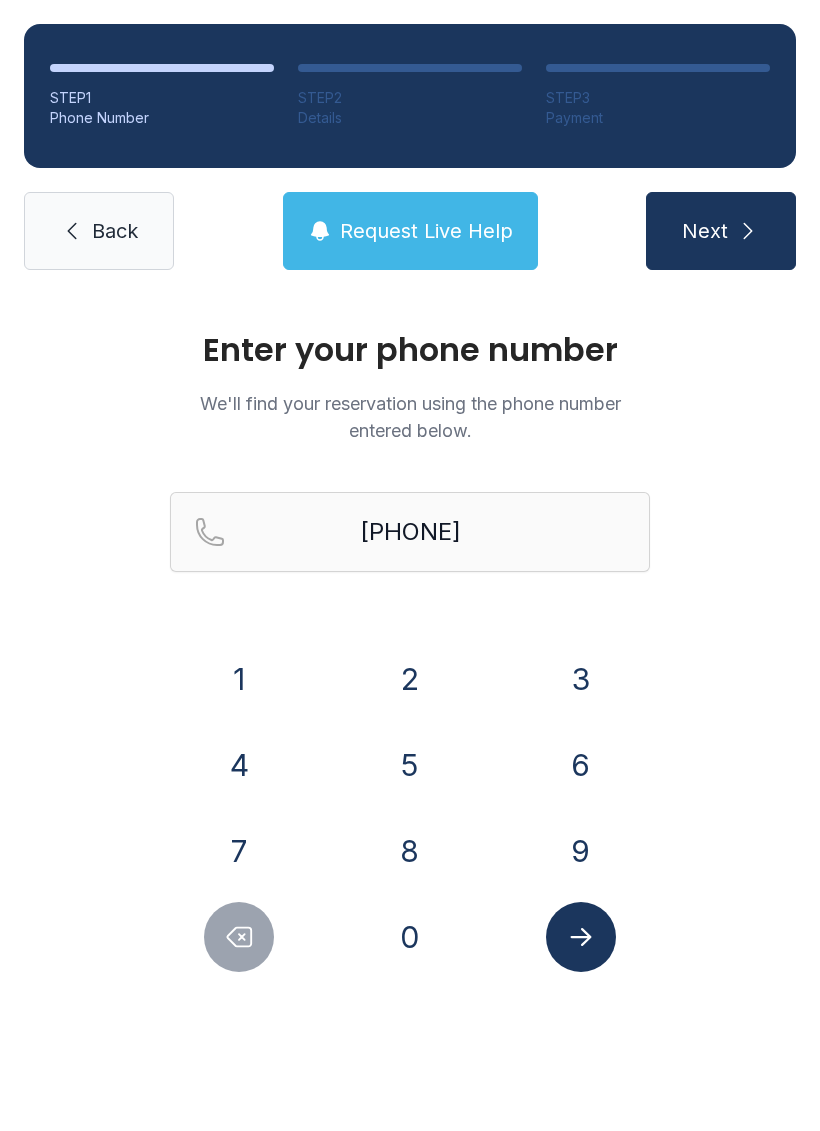 click on "1" at bounding box center [239, 679] 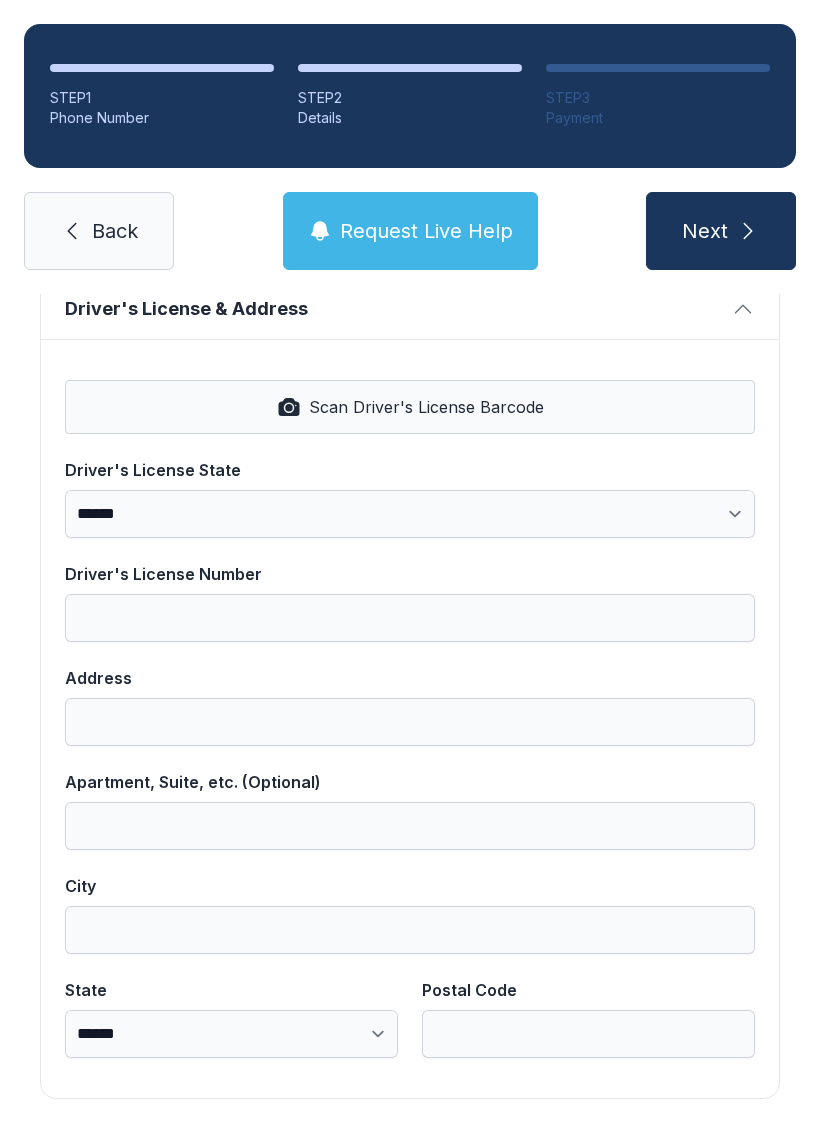 scroll, scrollTop: 806, scrollLeft: 0, axis: vertical 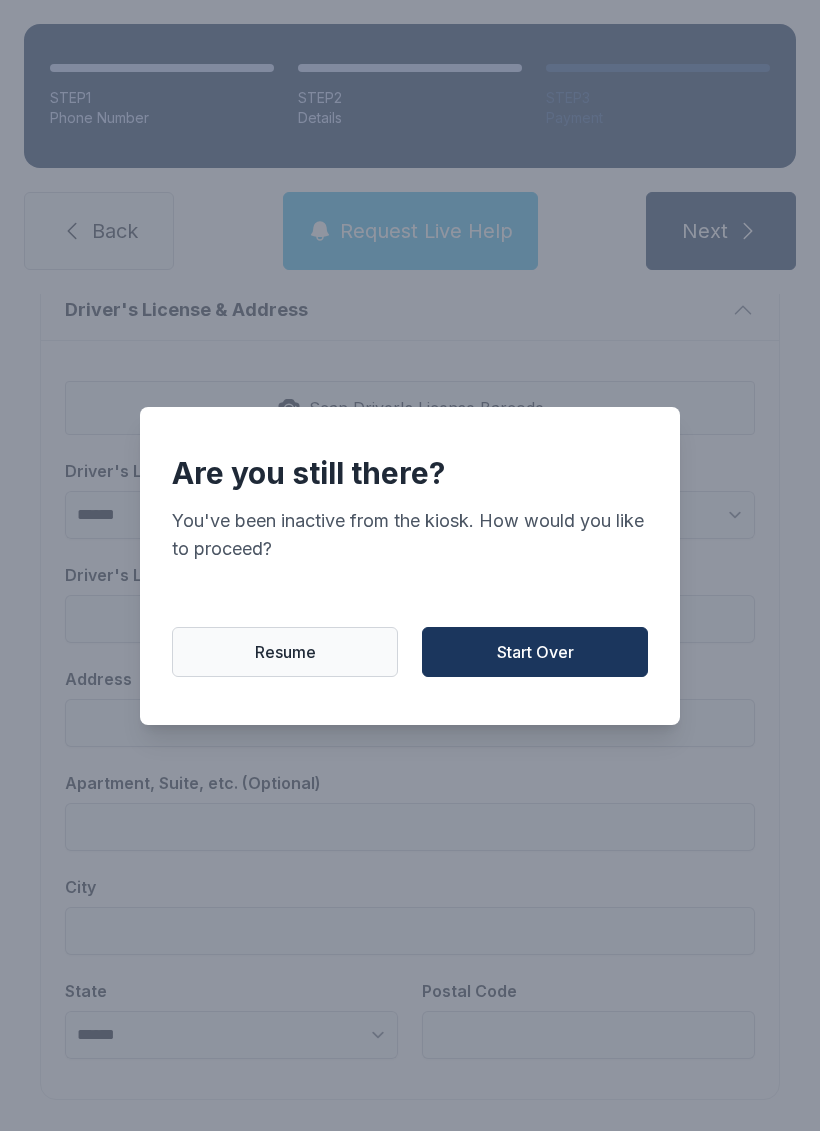 click on "Resume" at bounding box center [285, 652] 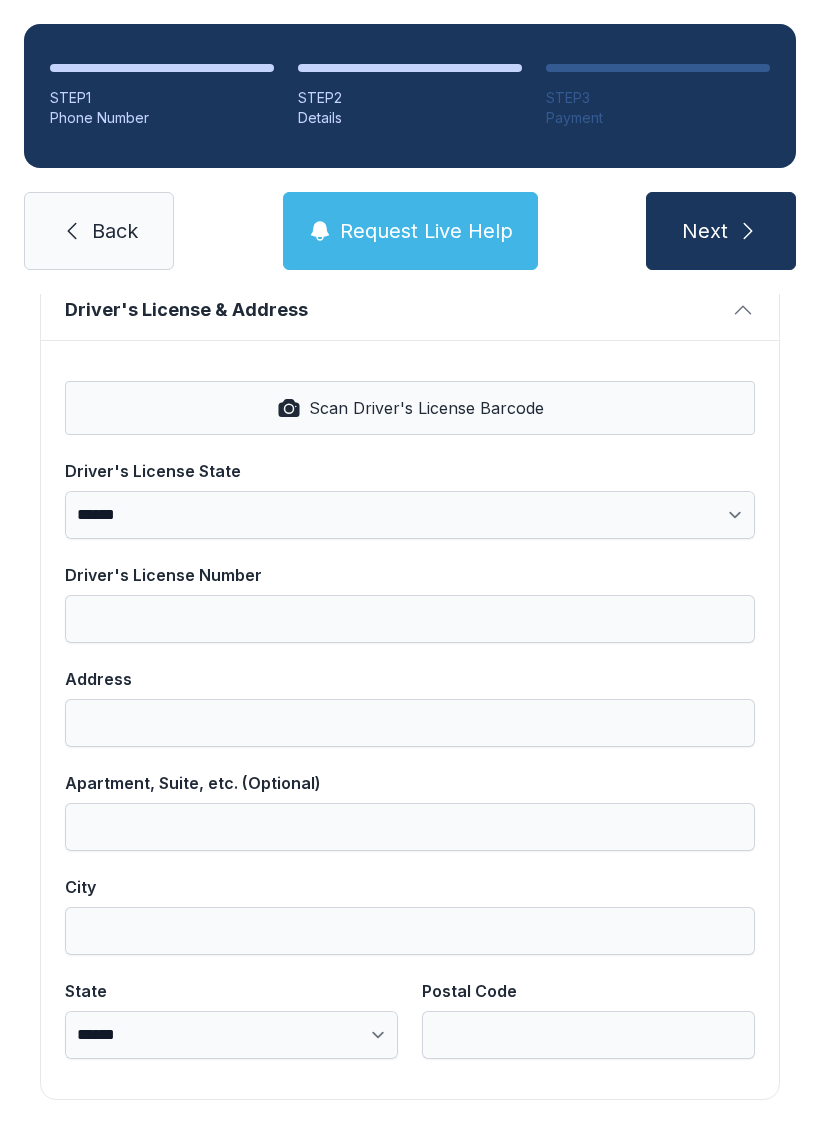 click on "Back" at bounding box center (99, 231) 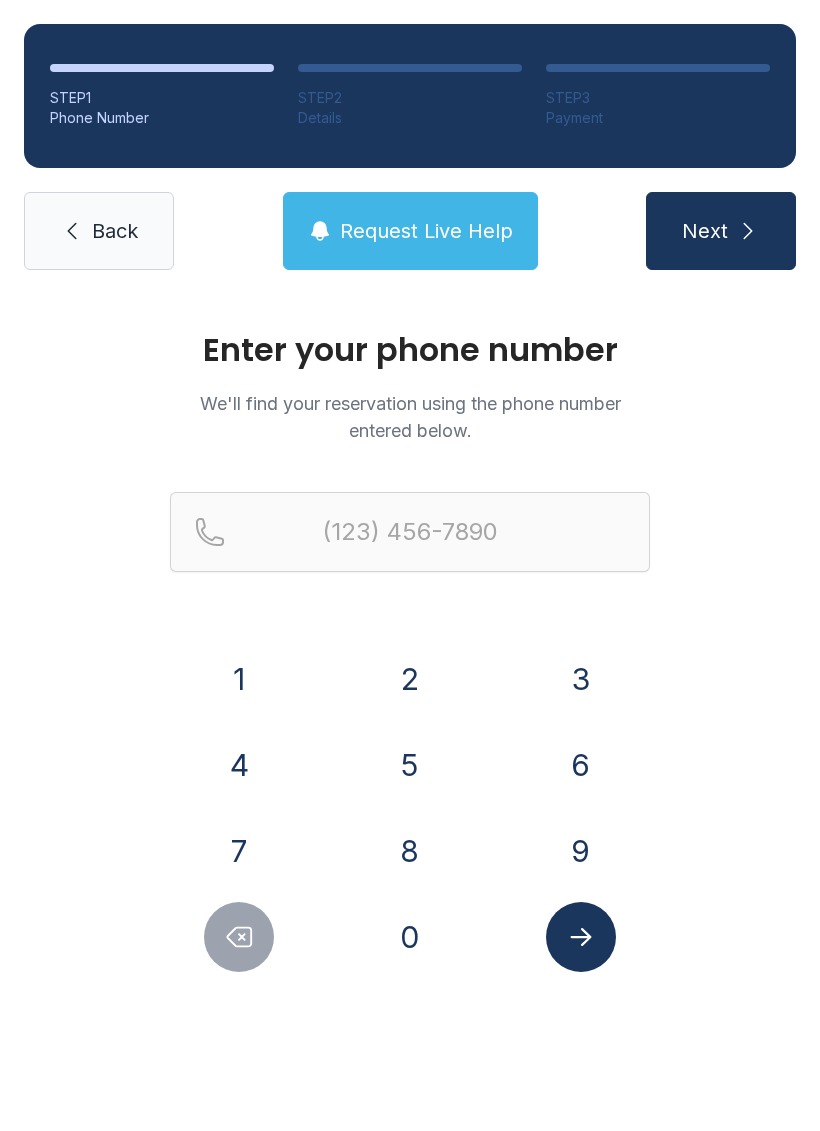 click on "Back" at bounding box center (115, 231) 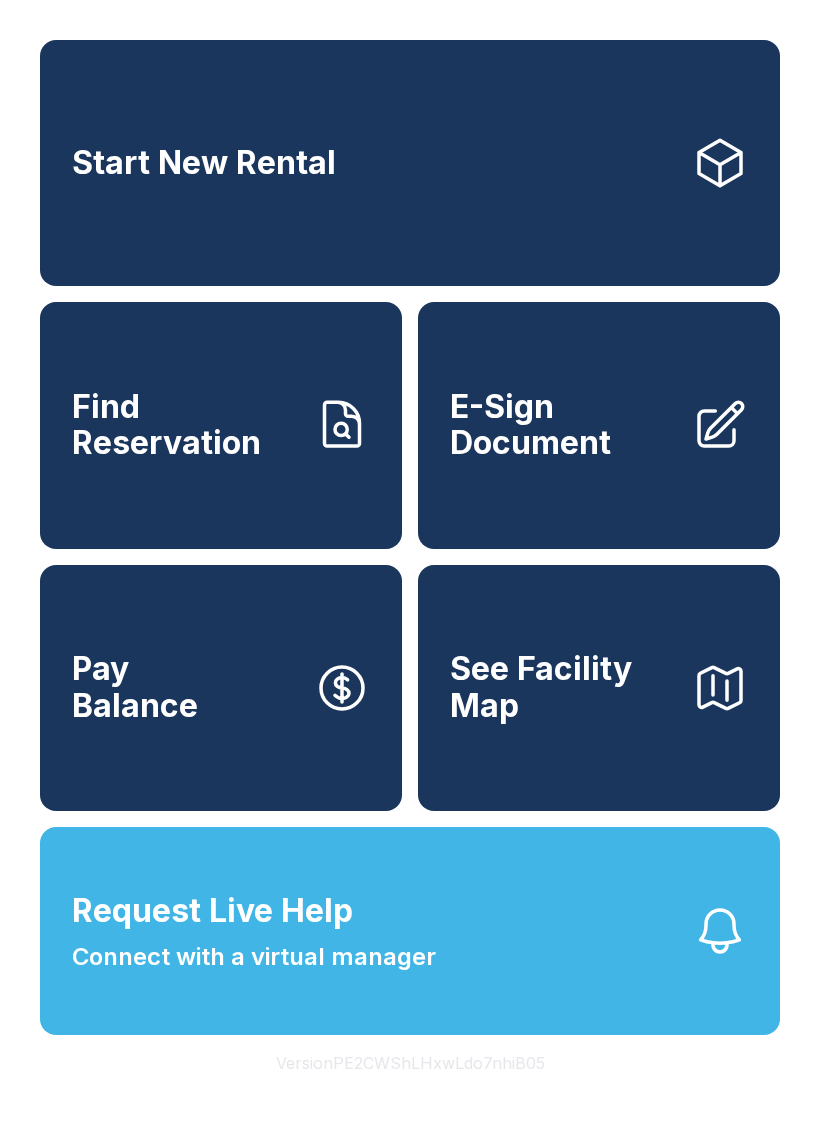 click on "Find Reservation" at bounding box center [185, 425] 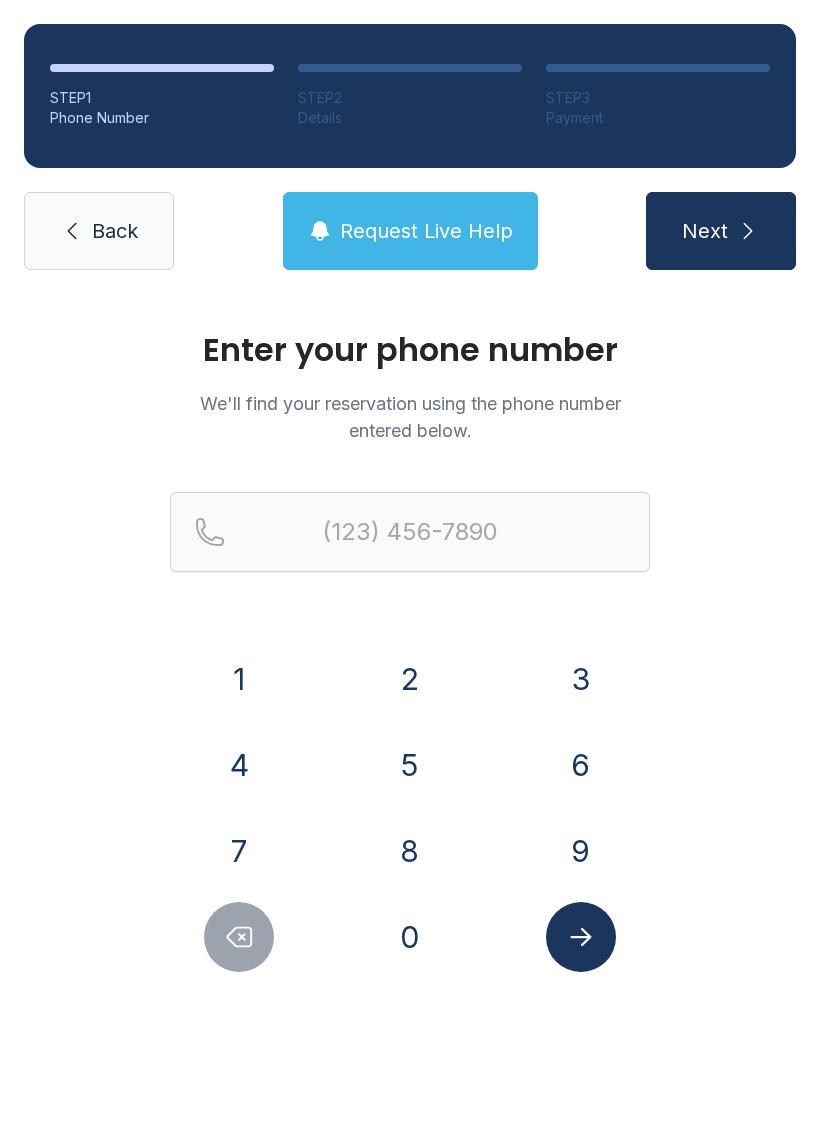 click on "5" at bounding box center [410, 765] 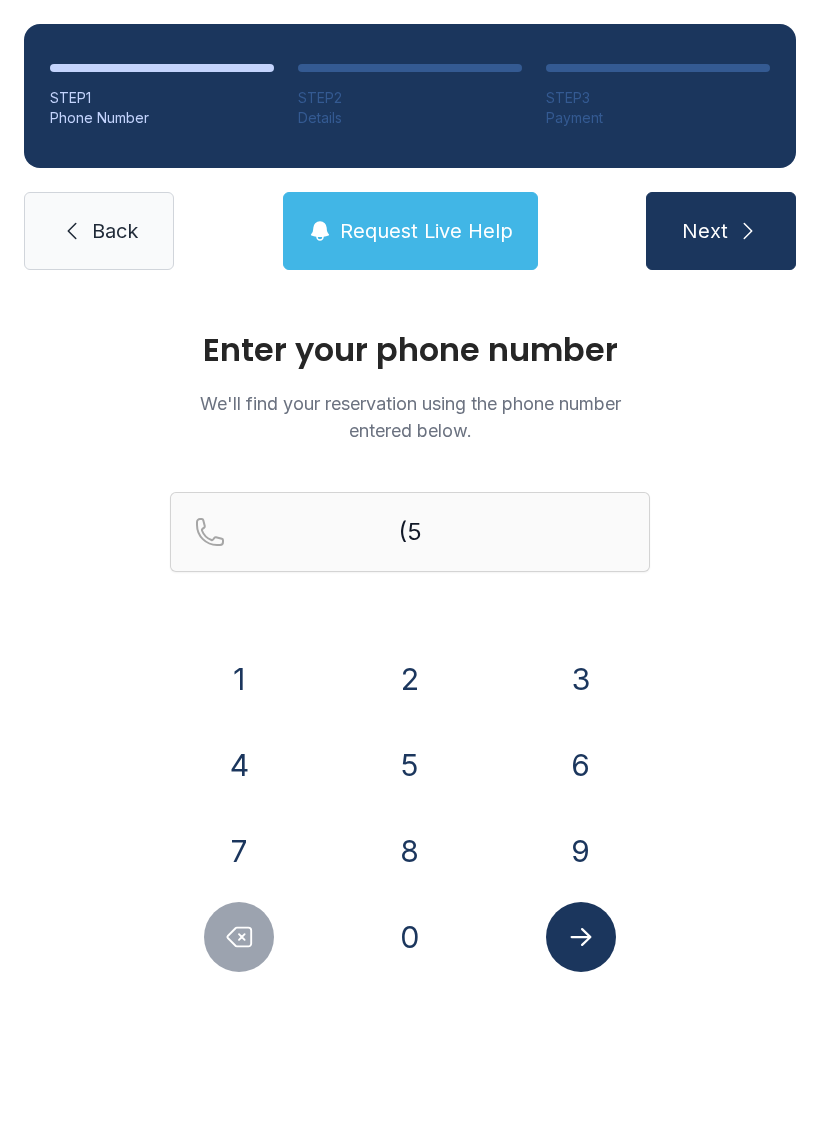 click on "6" at bounding box center [581, 765] 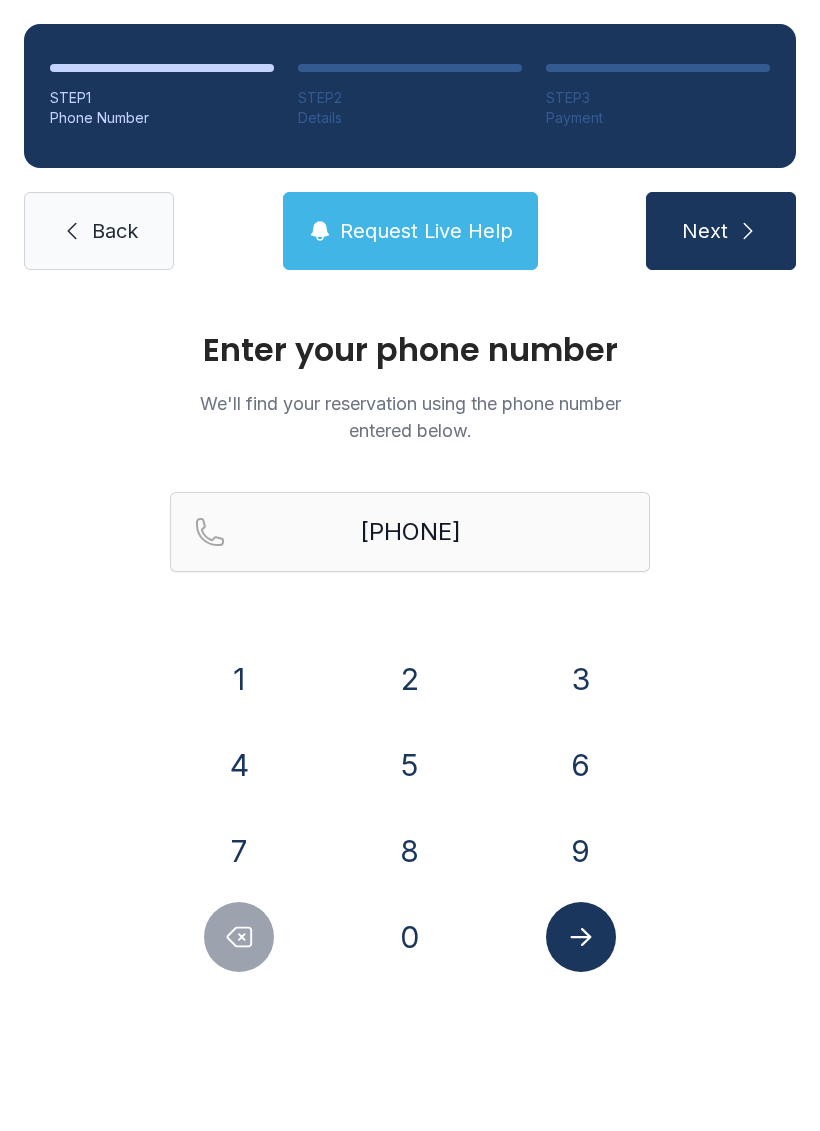 click on "1" at bounding box center (239, 679) 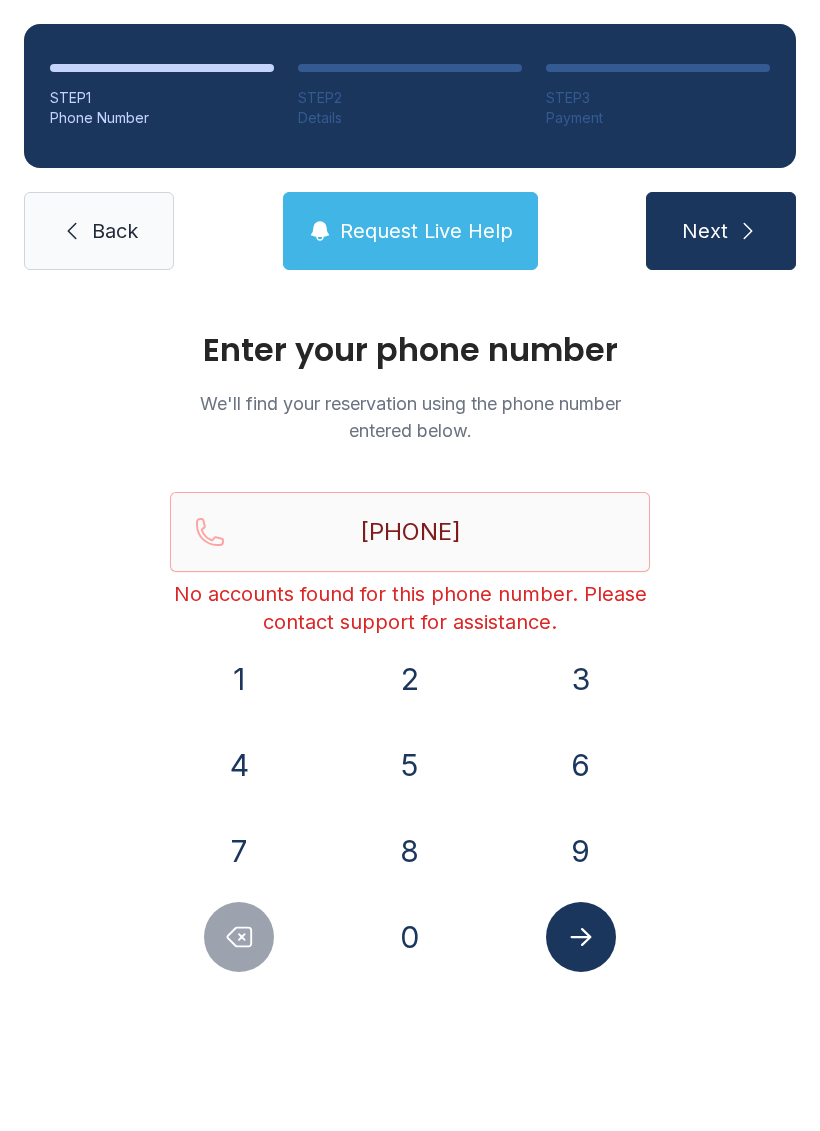 click at bounding box center (239, 937) 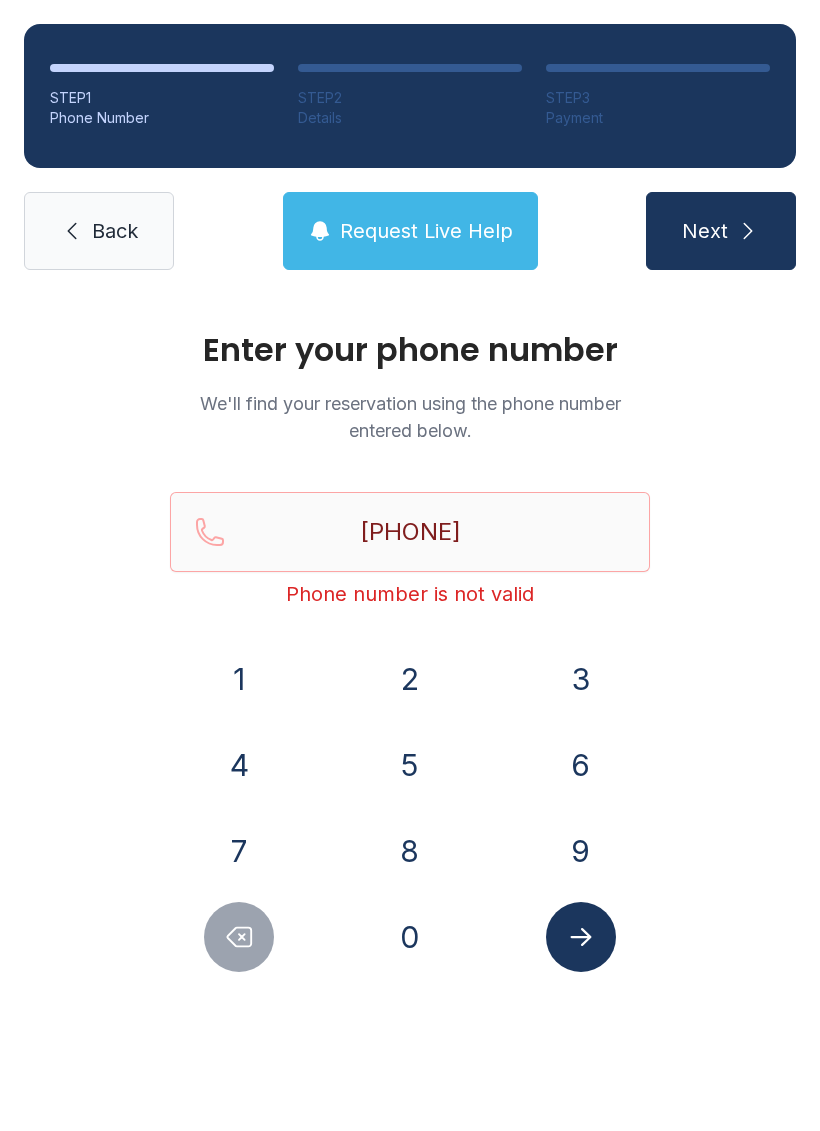 click at bounding box center [239, 937] 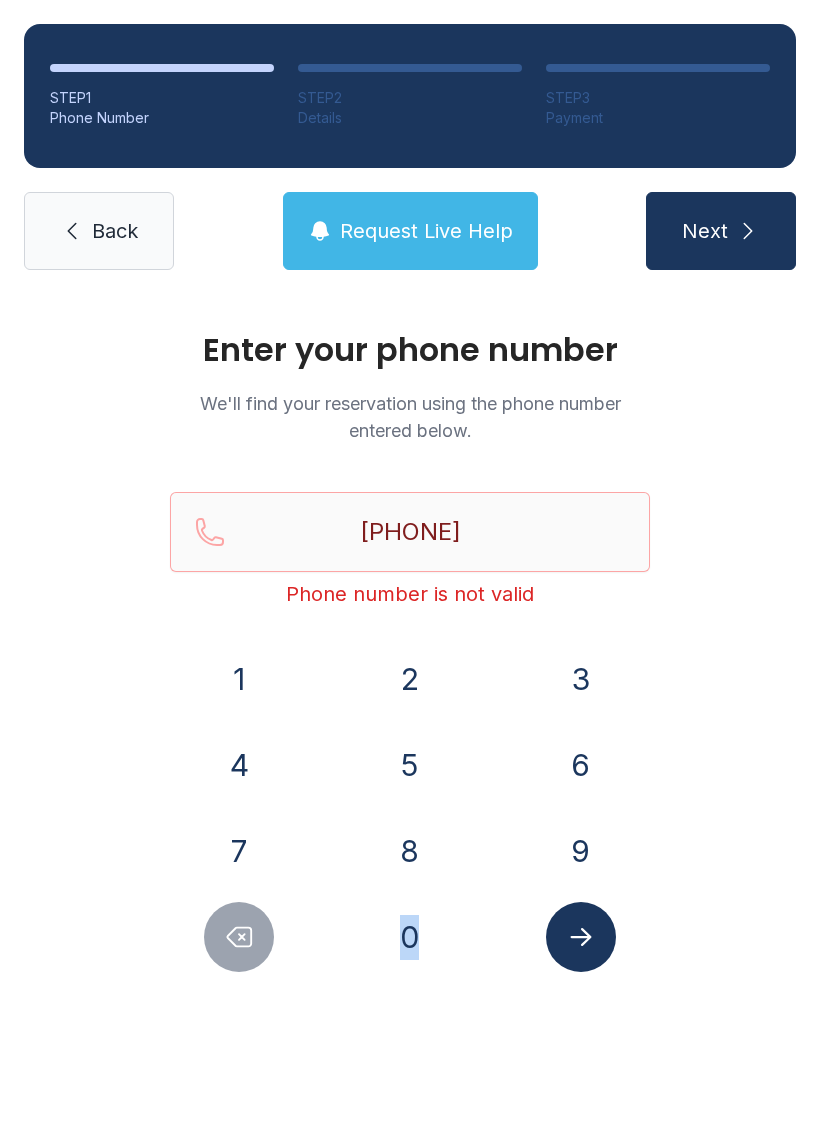 click at bounding box center (239, 937) 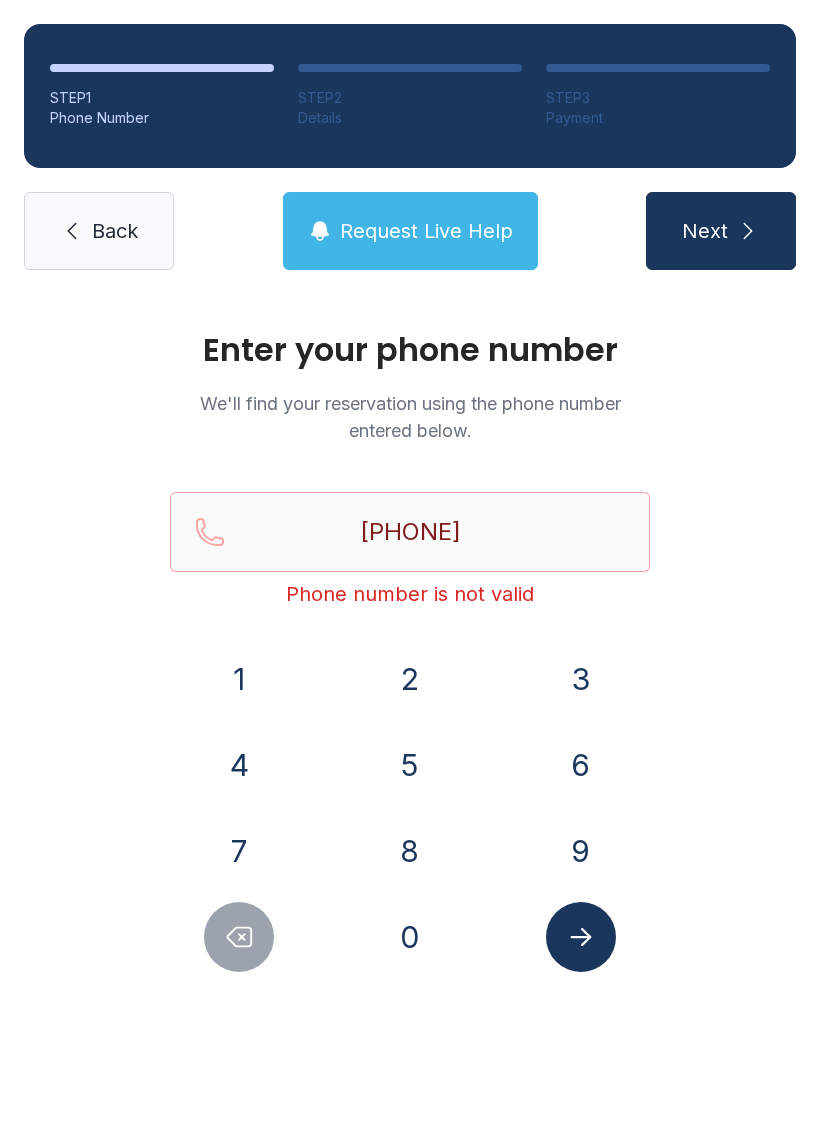 click at bounding box center [239, 937] 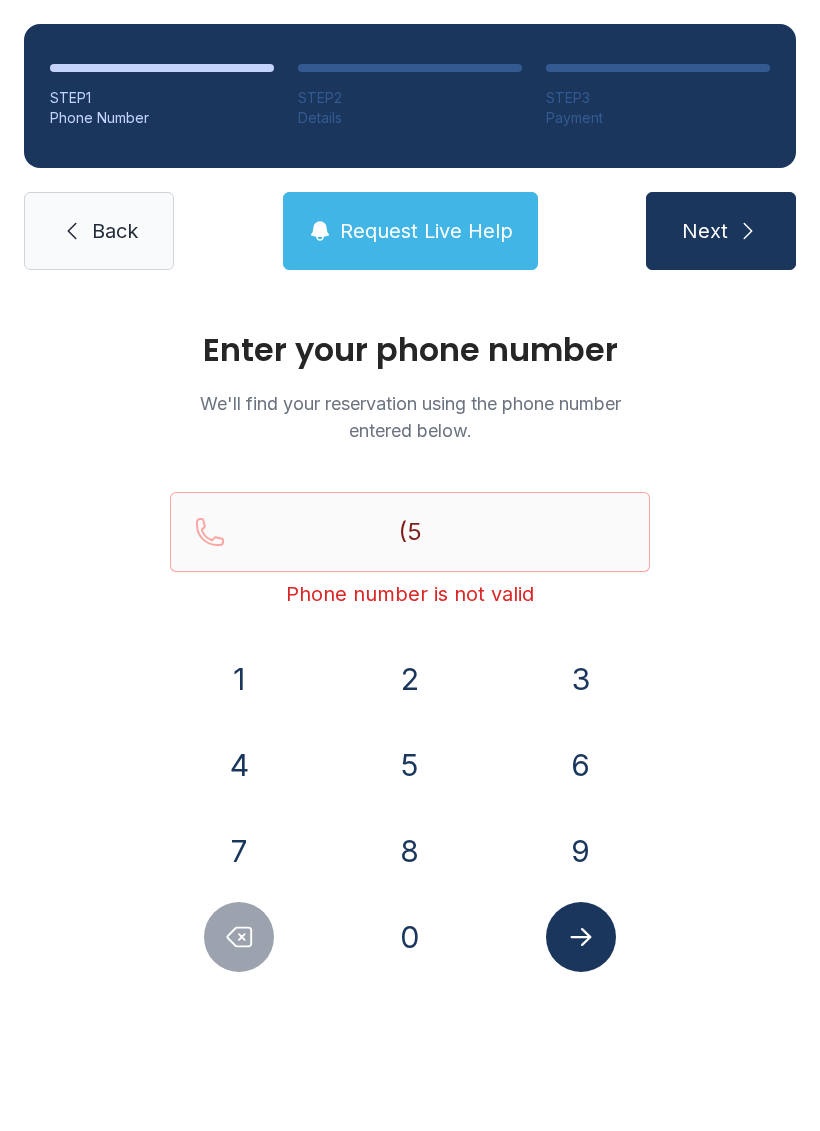 click at bounding box center [239, 937] 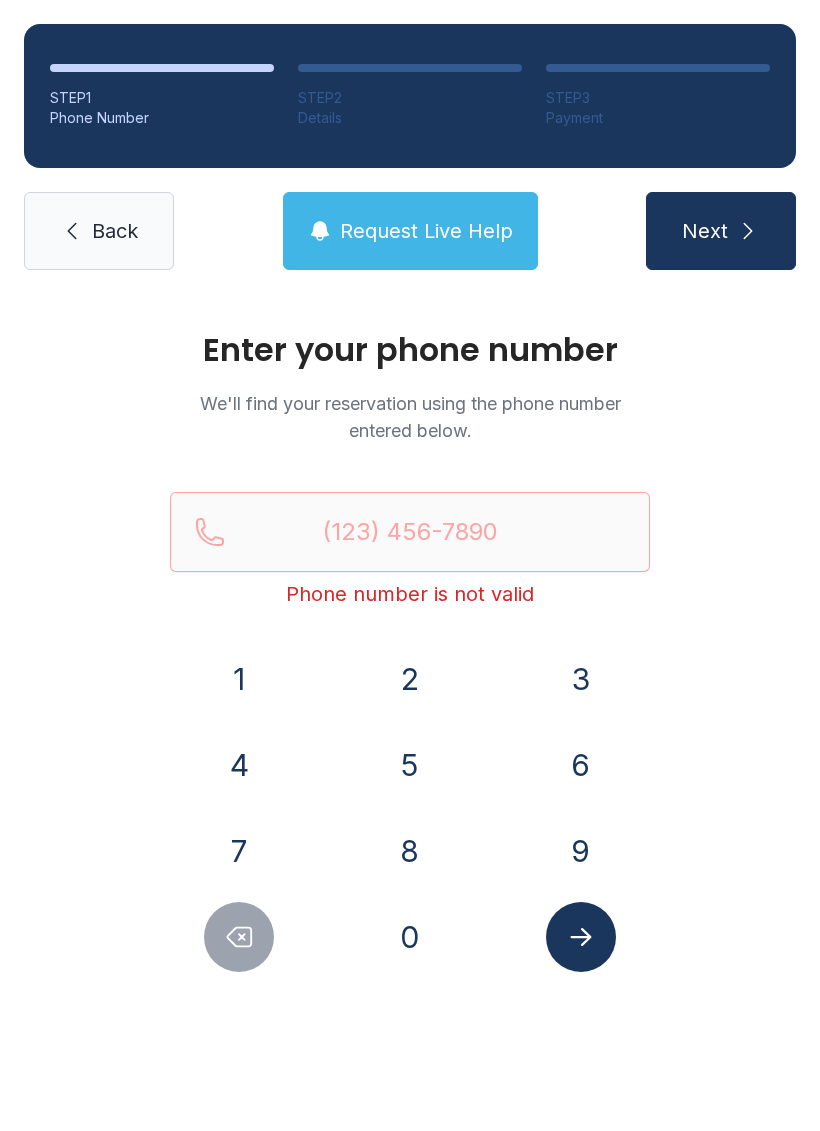 click at bounding box center [239, 937] 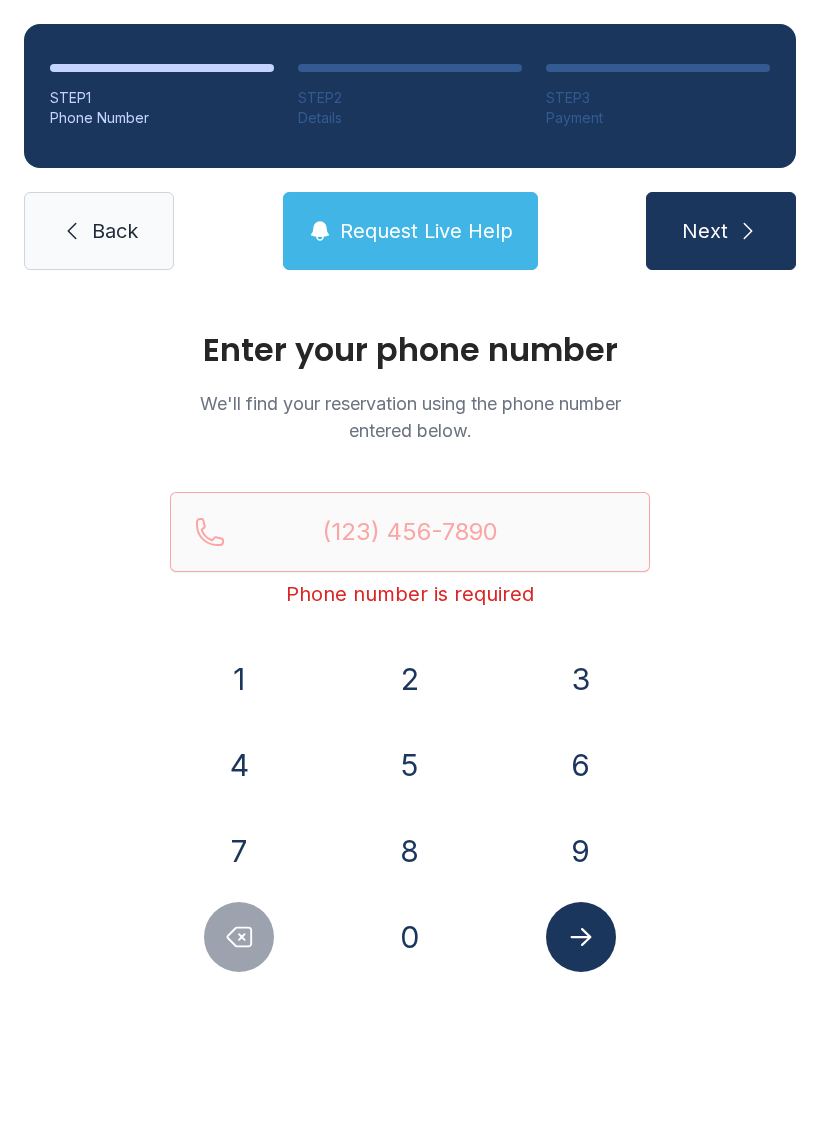 click at bounding box center [239, 937] 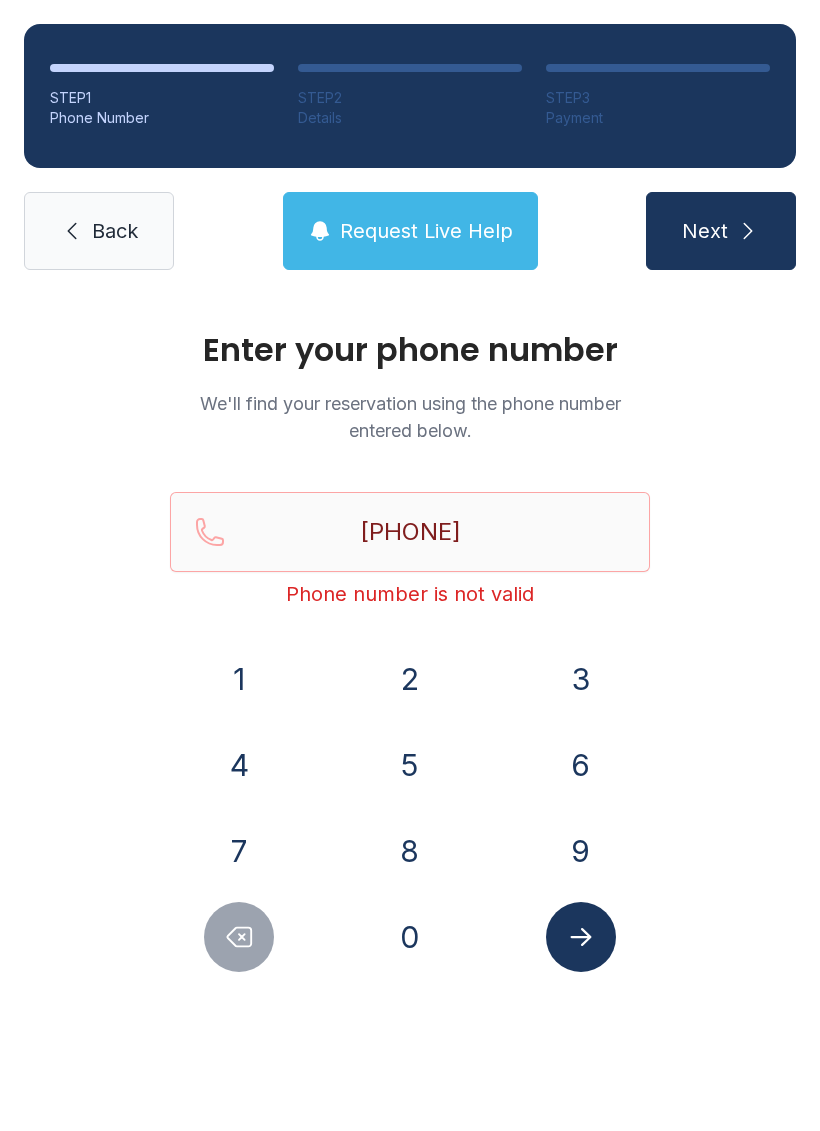 click on "0" at bounding box center [410, 937] 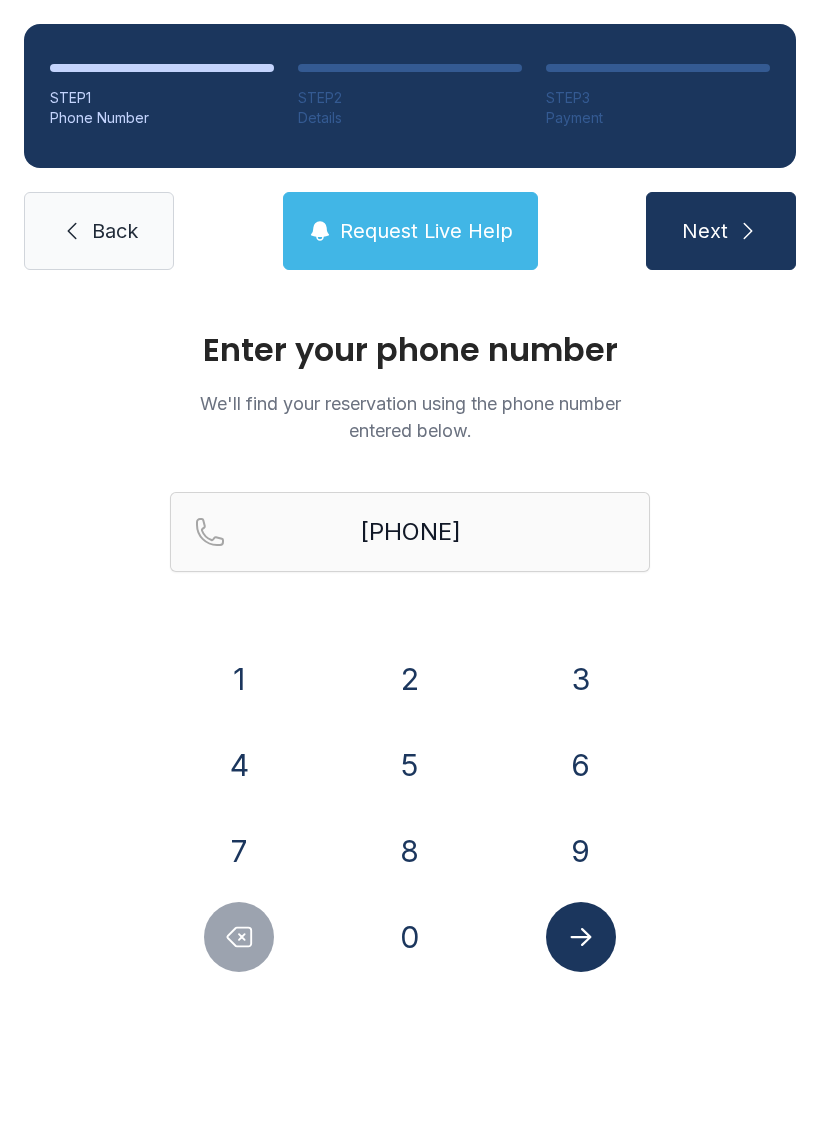 click 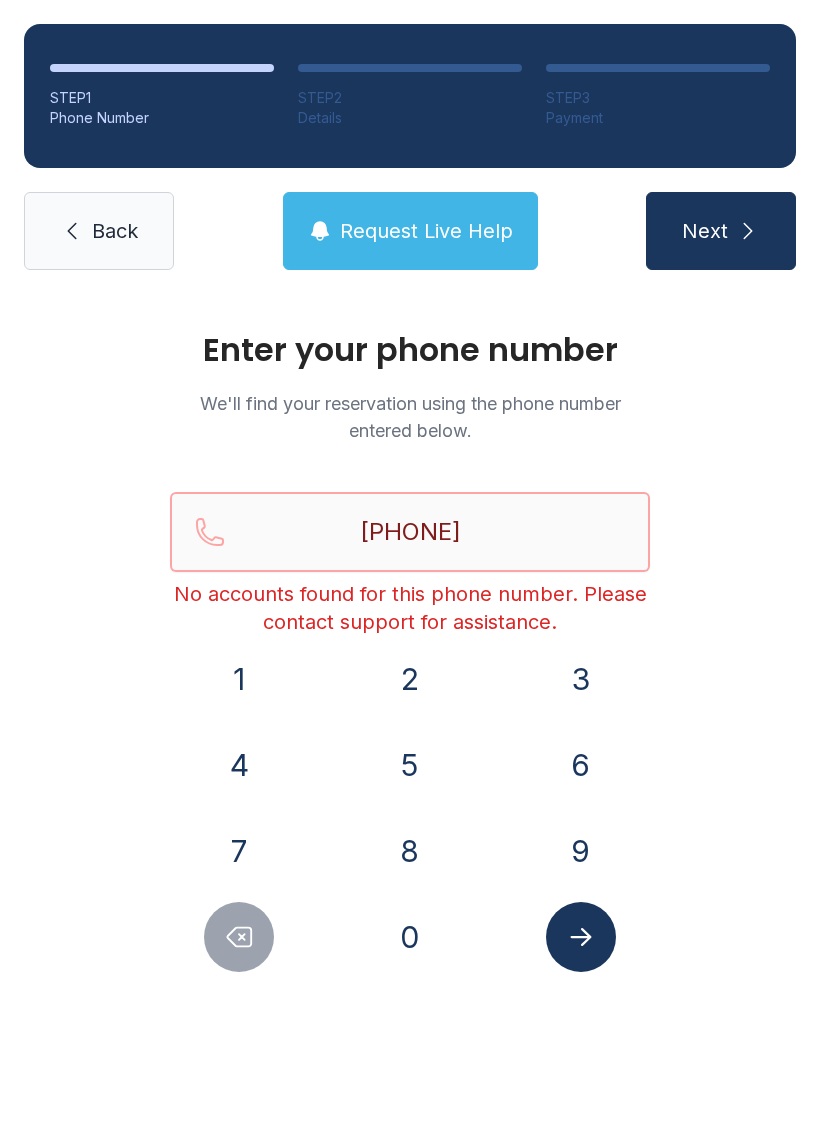 click on "[PHONE]" at bounding box center (410, 532) 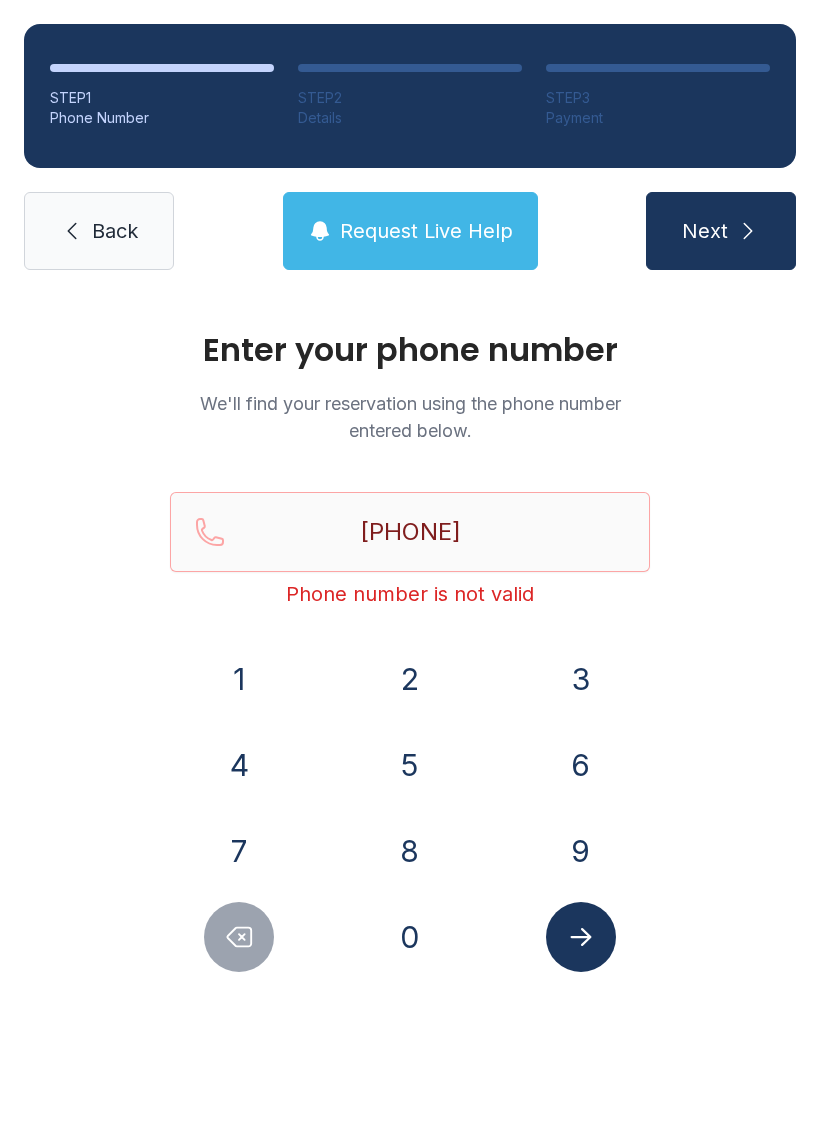 click on "5" at bounding box center (410, 765) 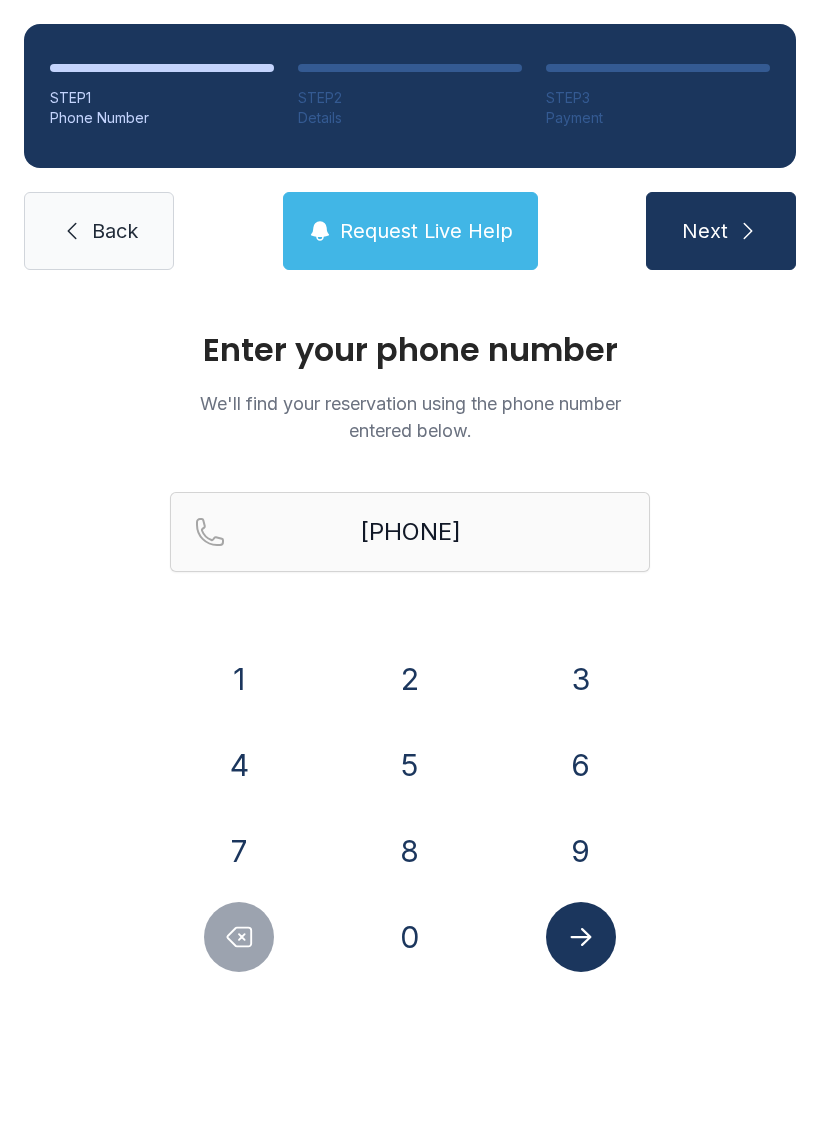 click 